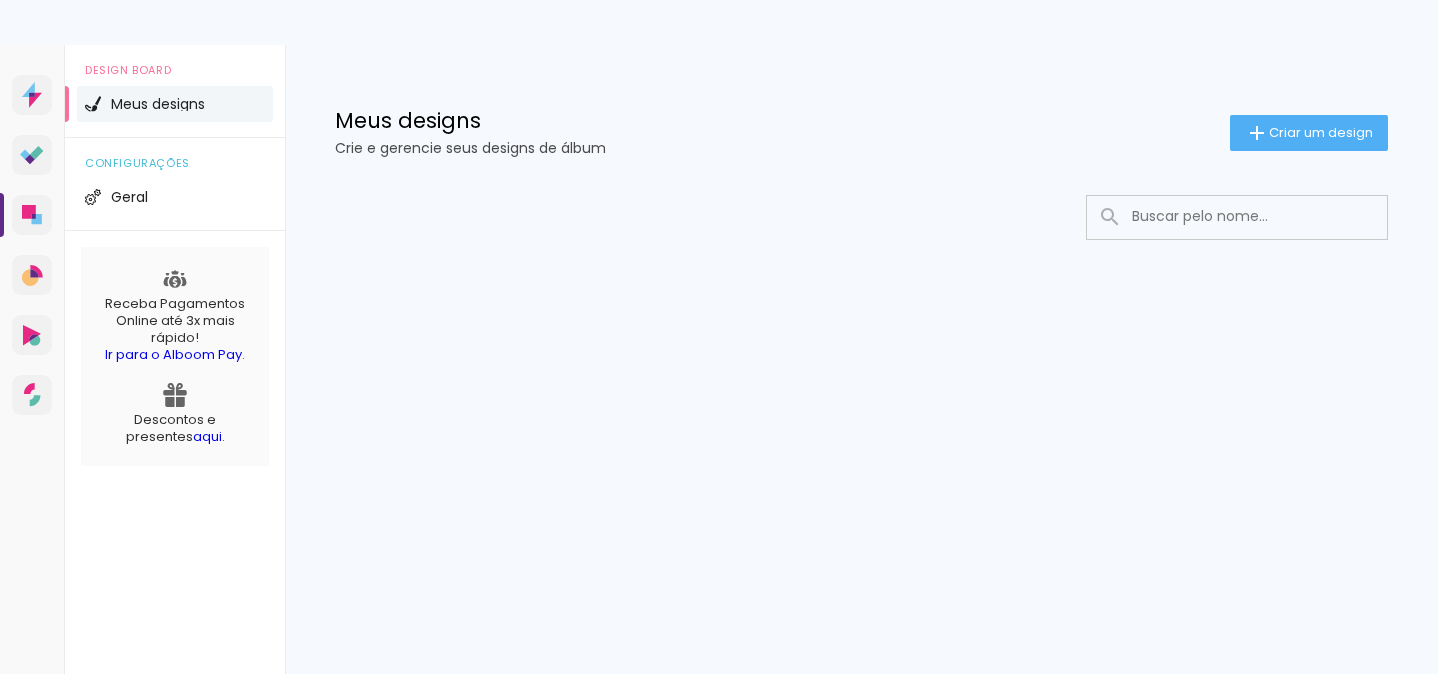 scroll, scrollTop: 0, scrollLeft: 0, axis: both 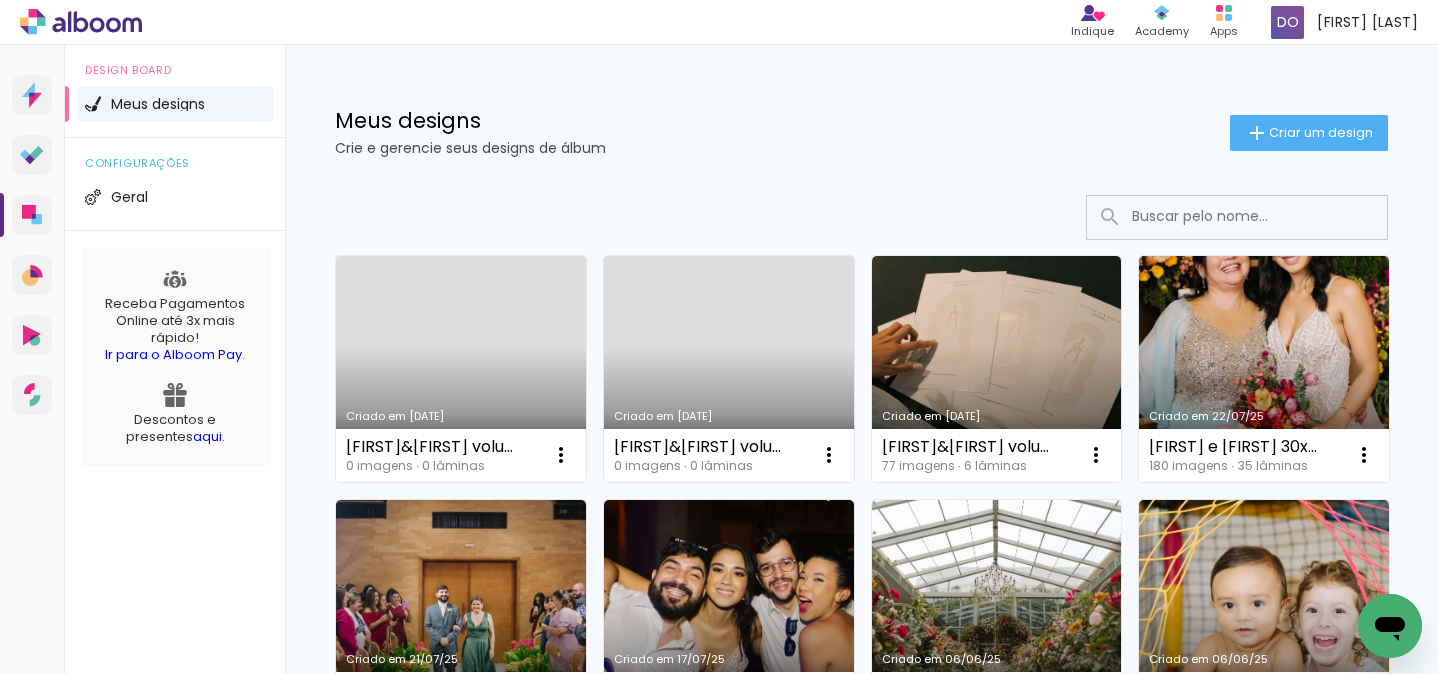 click on "Criado em 05/08/25" at bounding box center [729, 369] 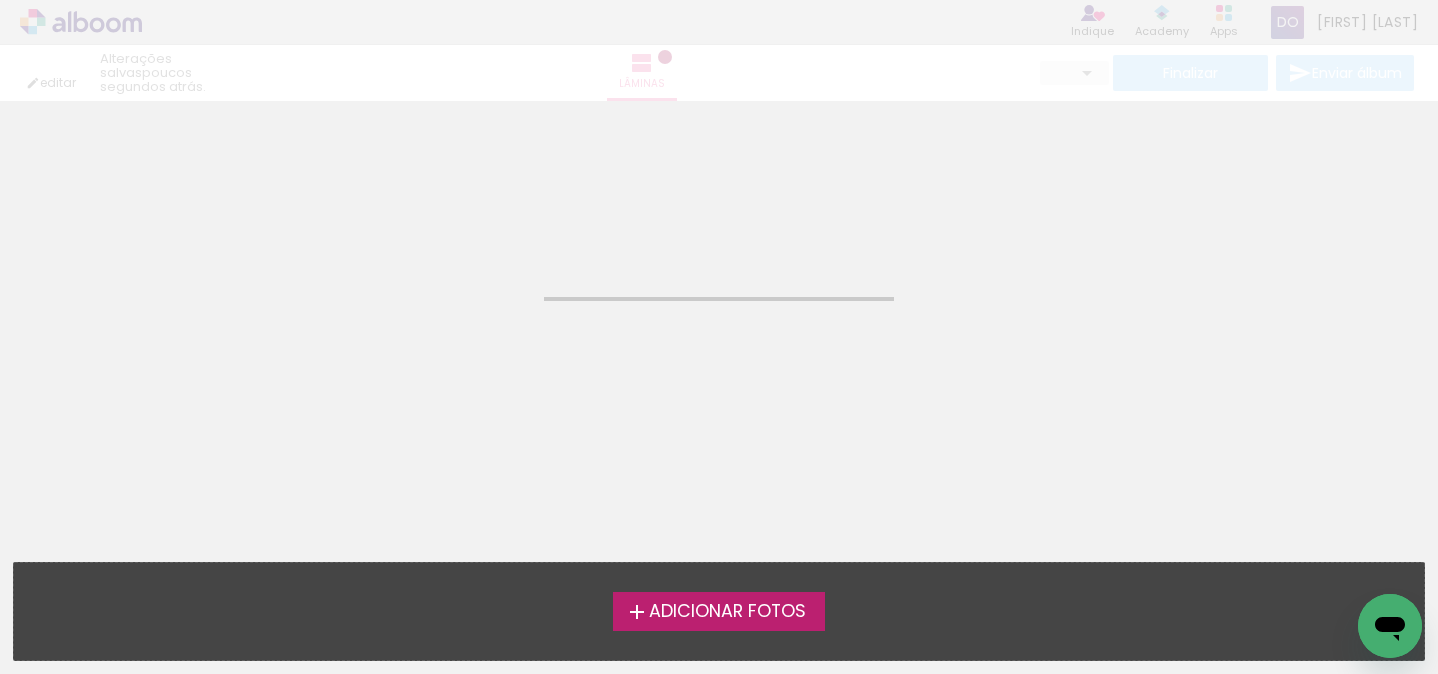click on "Confirmar Cancelar" 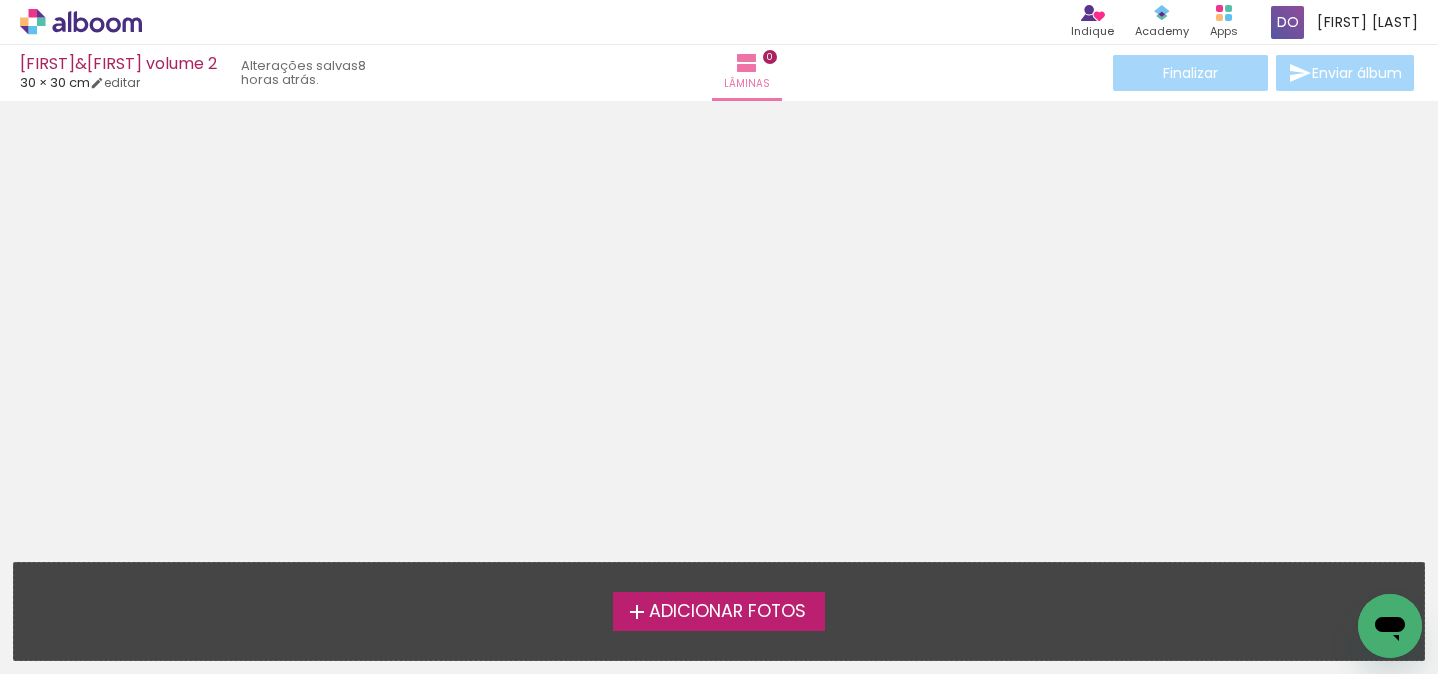 click on "Adicionar Fotos" at bounding box center (727, 612) 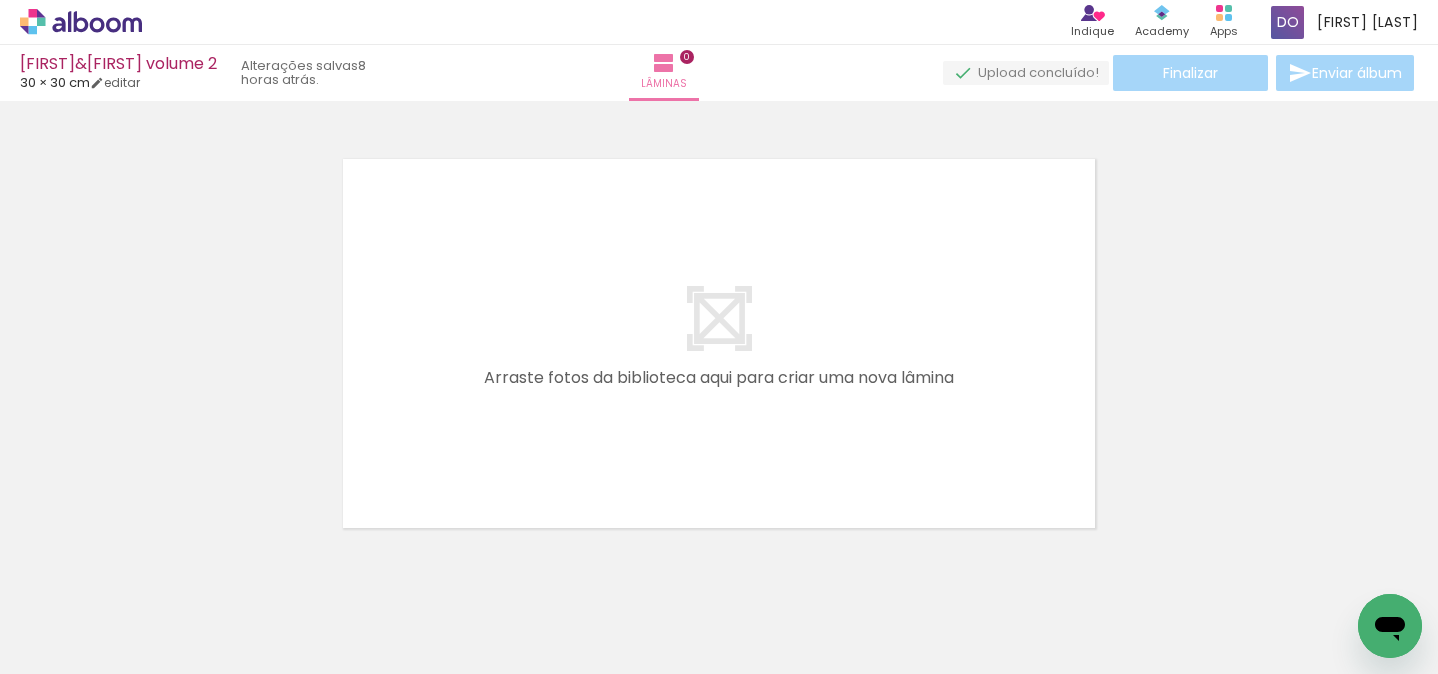 scroll, scrollTop: 20, scrollLeft: 0, axis: vertical 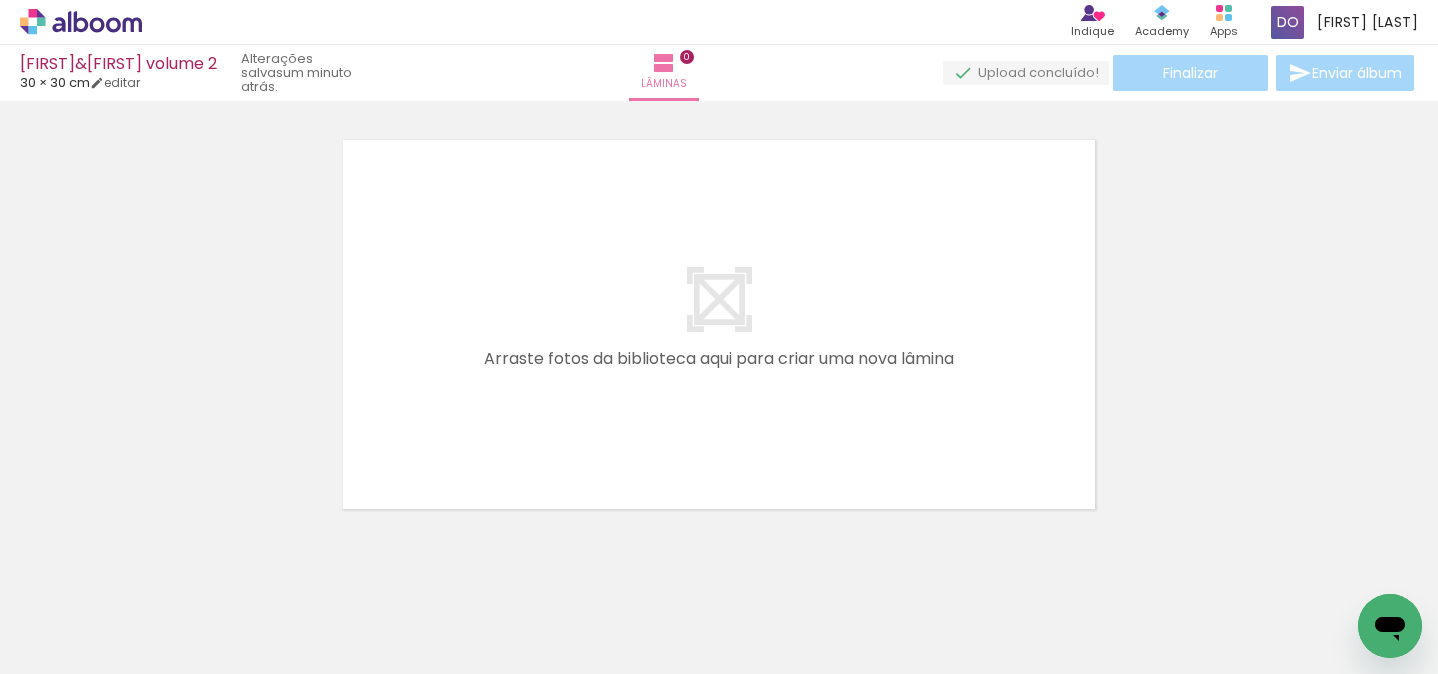 click 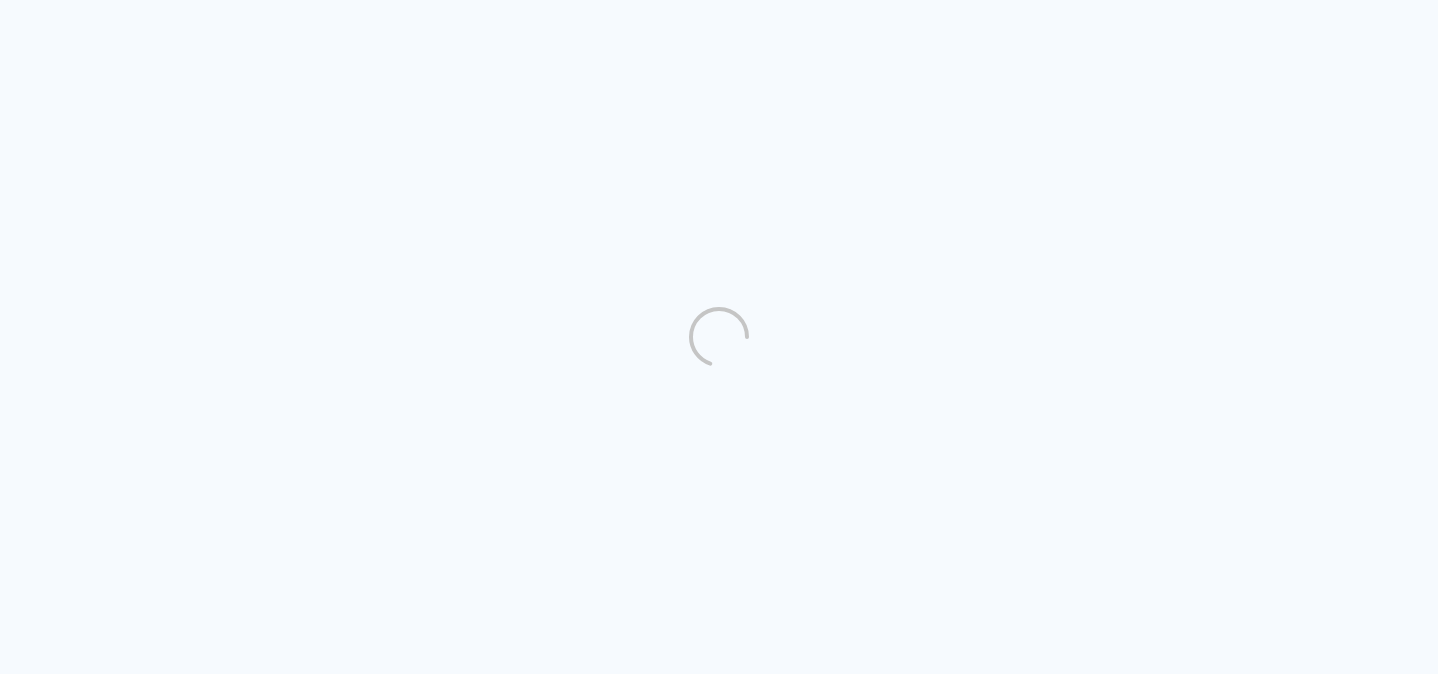 scroll, scrollTop: 0, scrollLeft: 0, axis: both 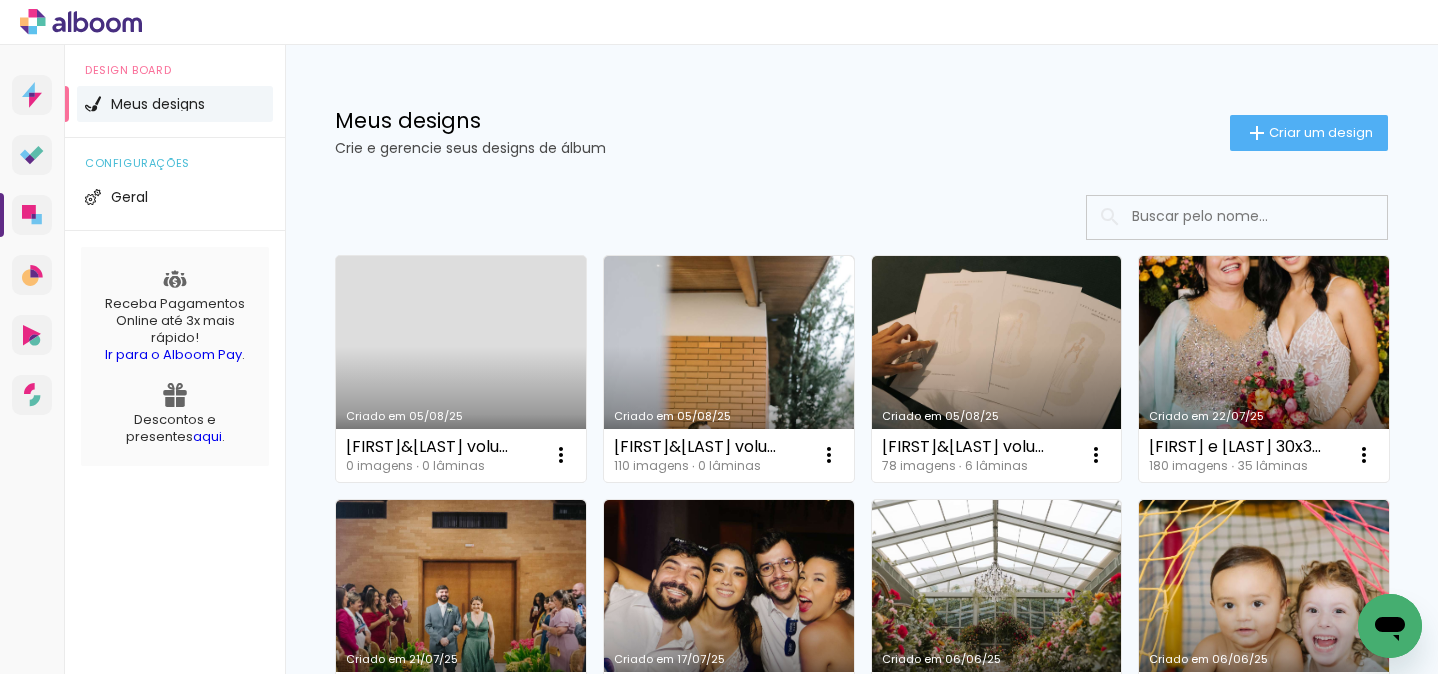 click on "Criado em 05/08/25" at bounding box center (461, 369) 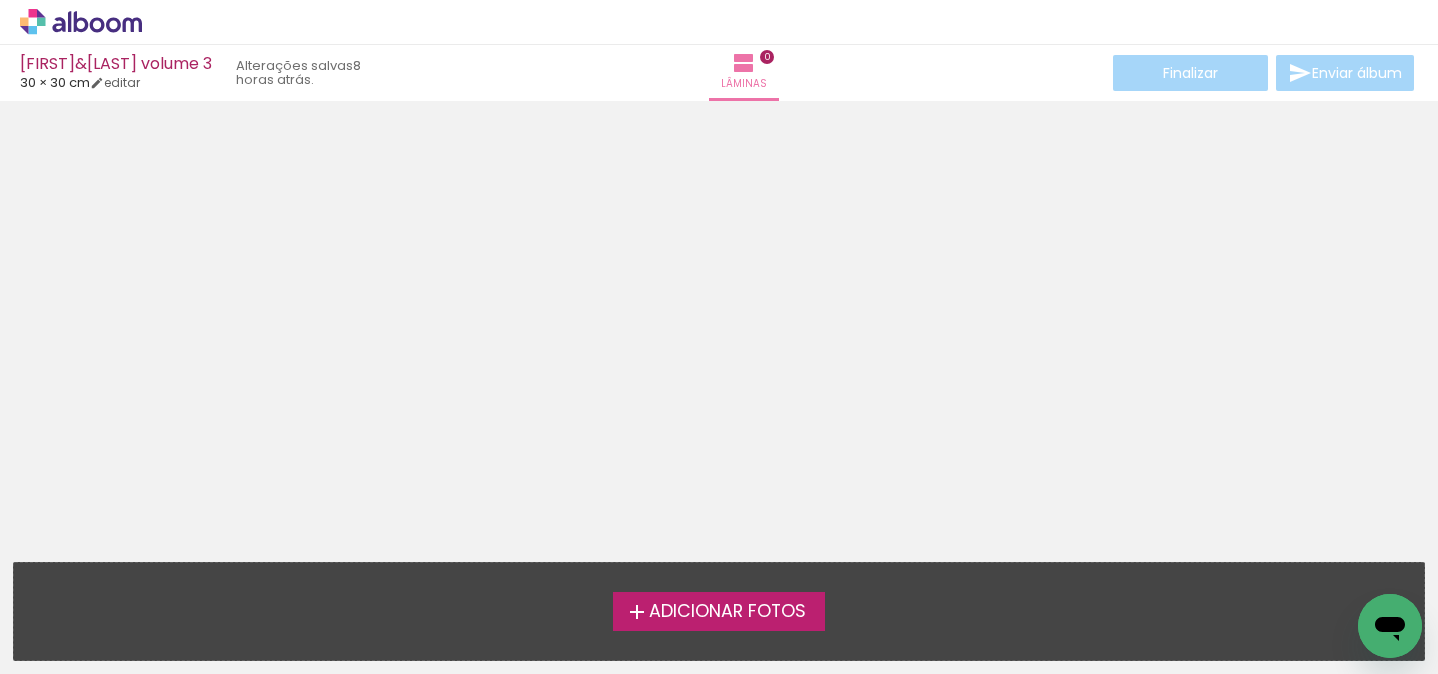 scroll, scrollTop: 4, scrollLeft: 0, axis: vertical 